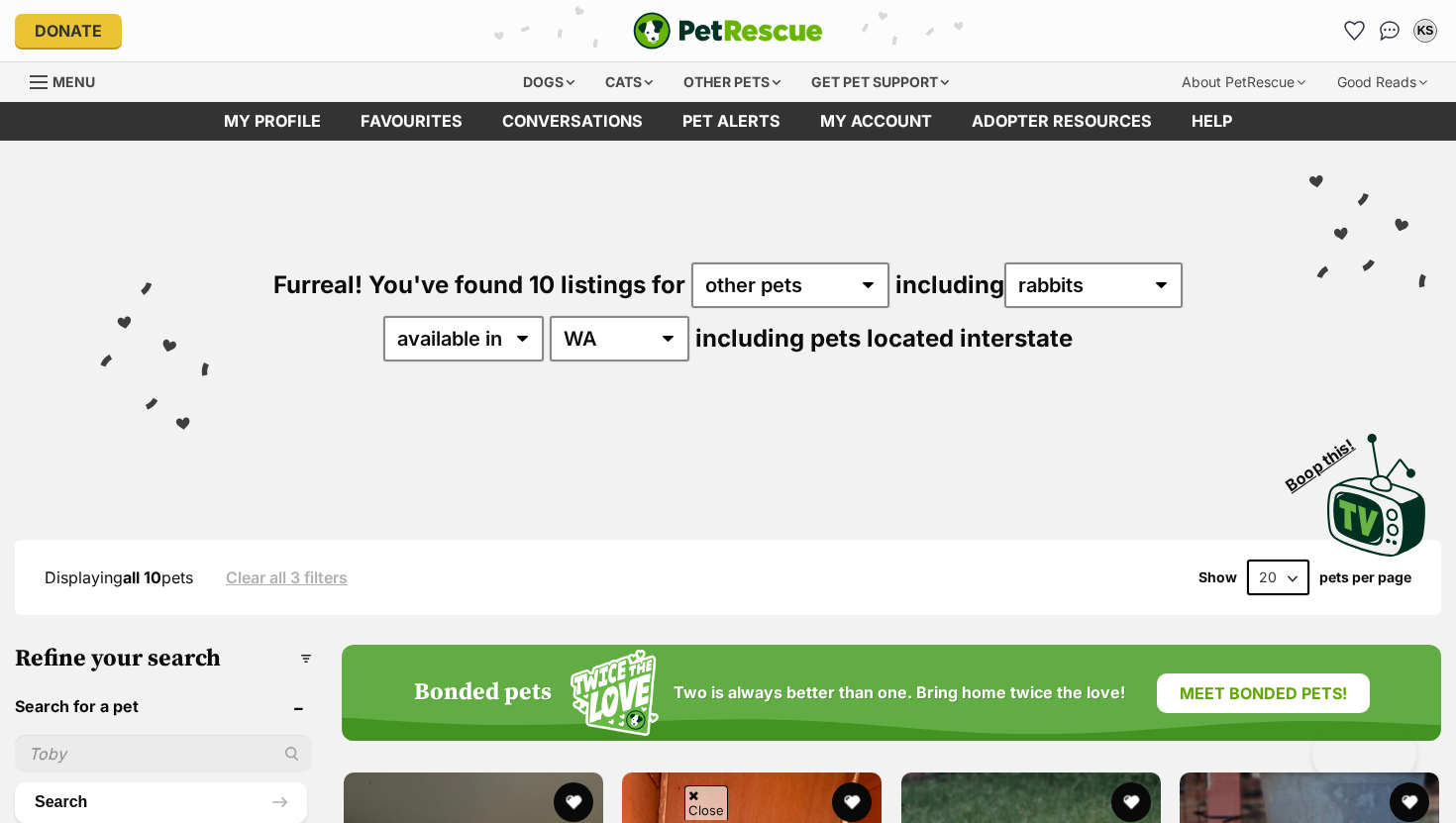 scroll, scrollTop: 349, scrollLeft: 0, axis: vertical 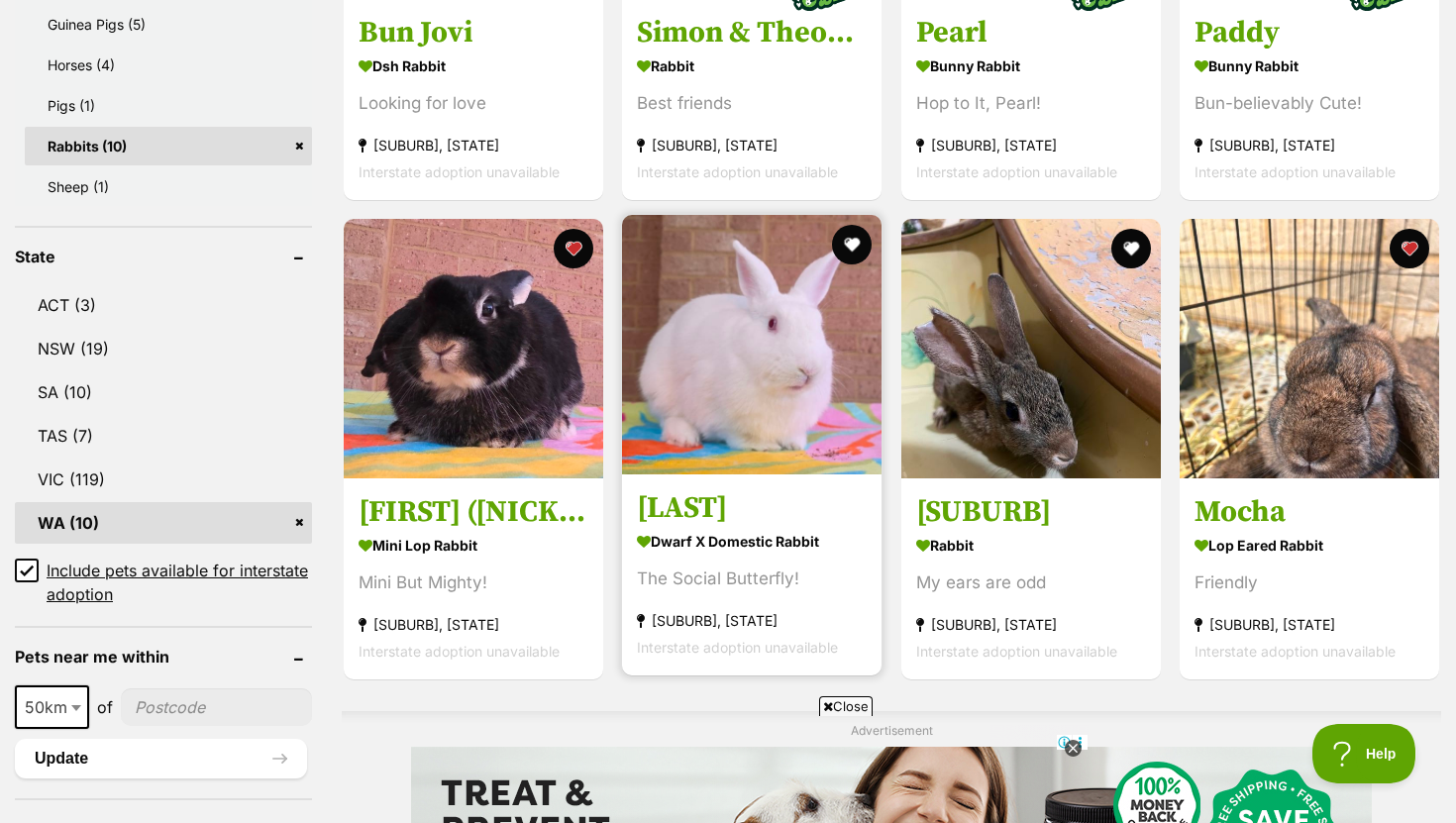 click at bounding box center (752, 345) 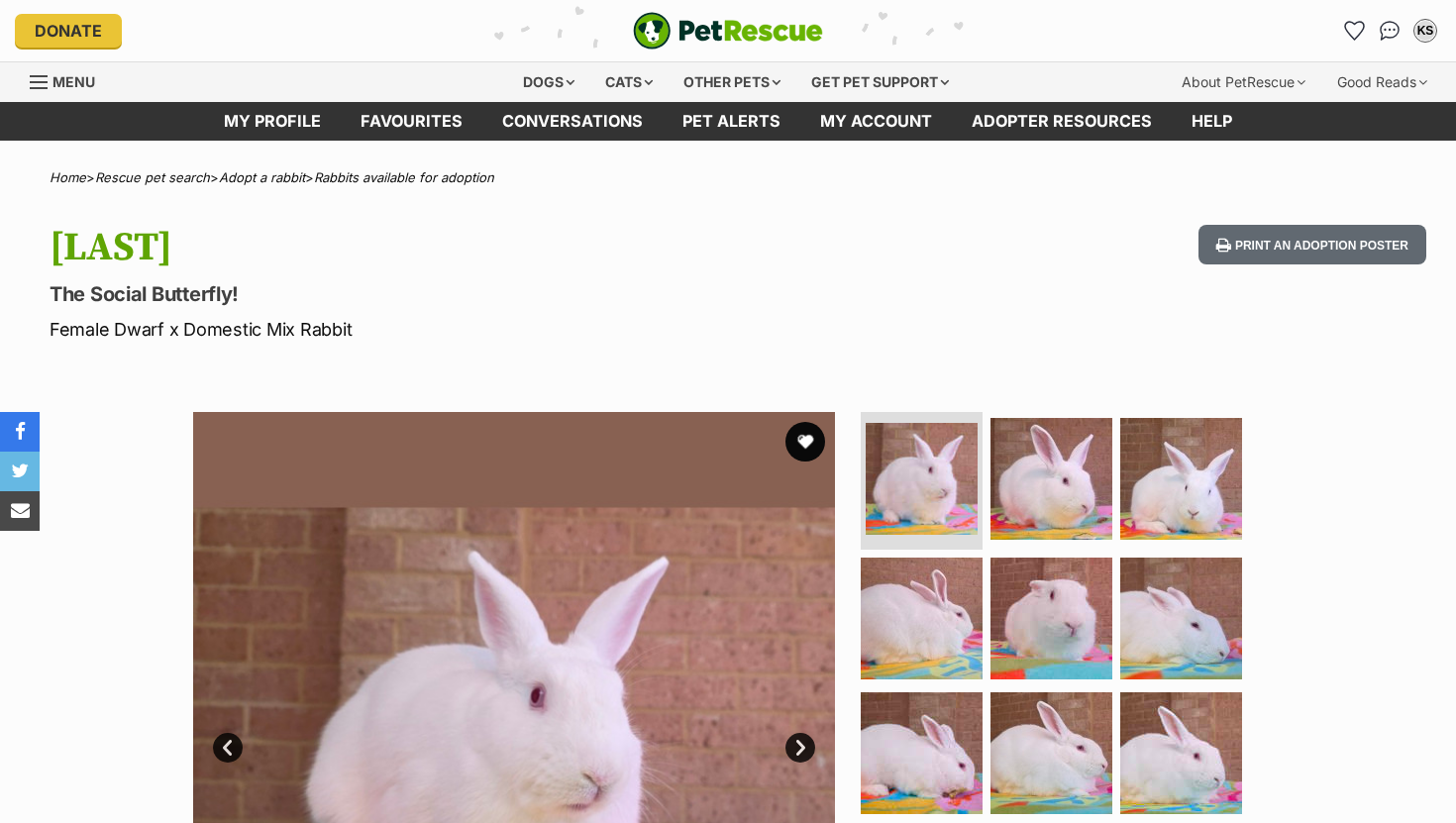 scroll, scrollTop: 0, scrollLeft: 0, axis: both 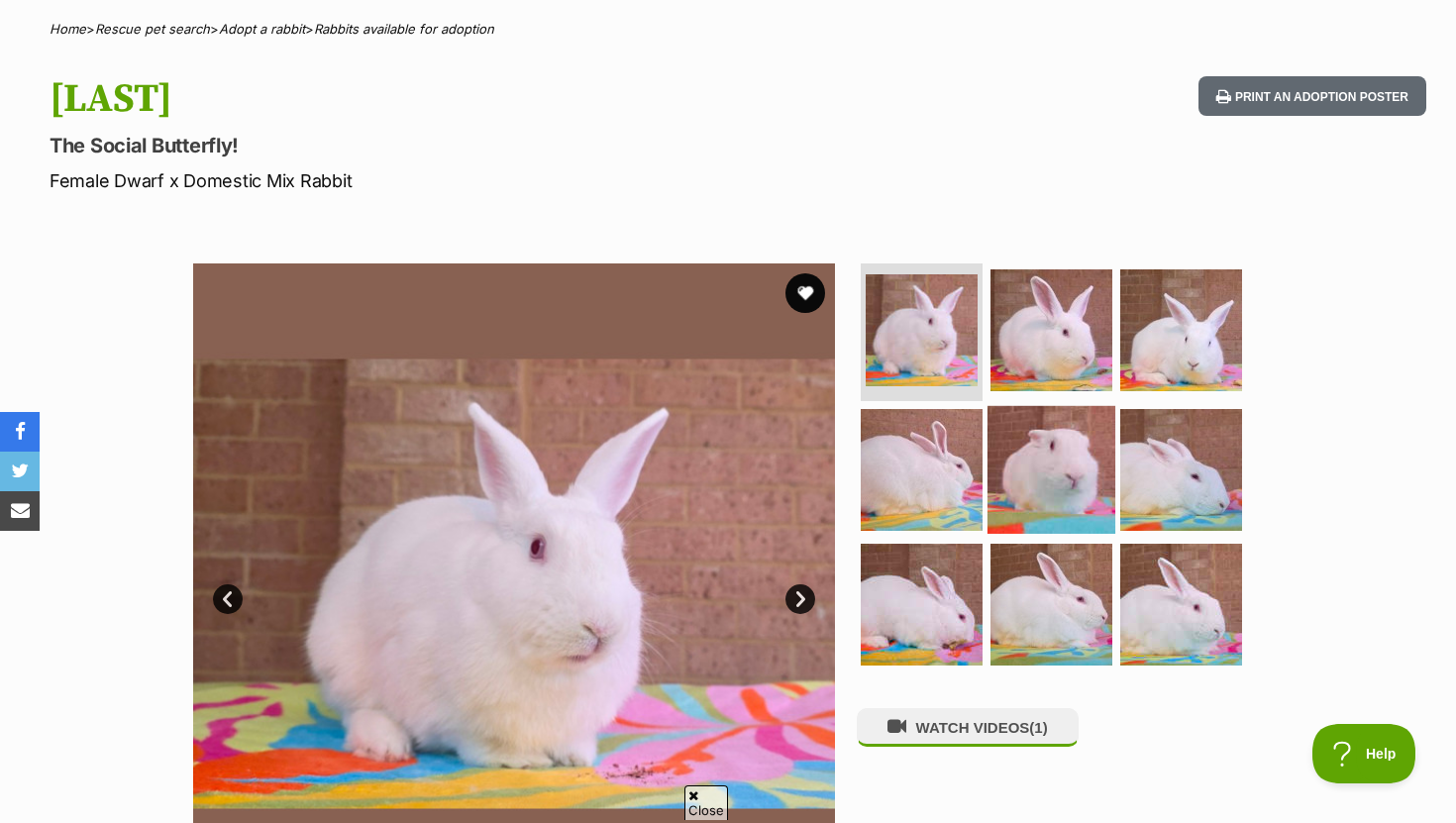 click at bounding box center [1051, 469] 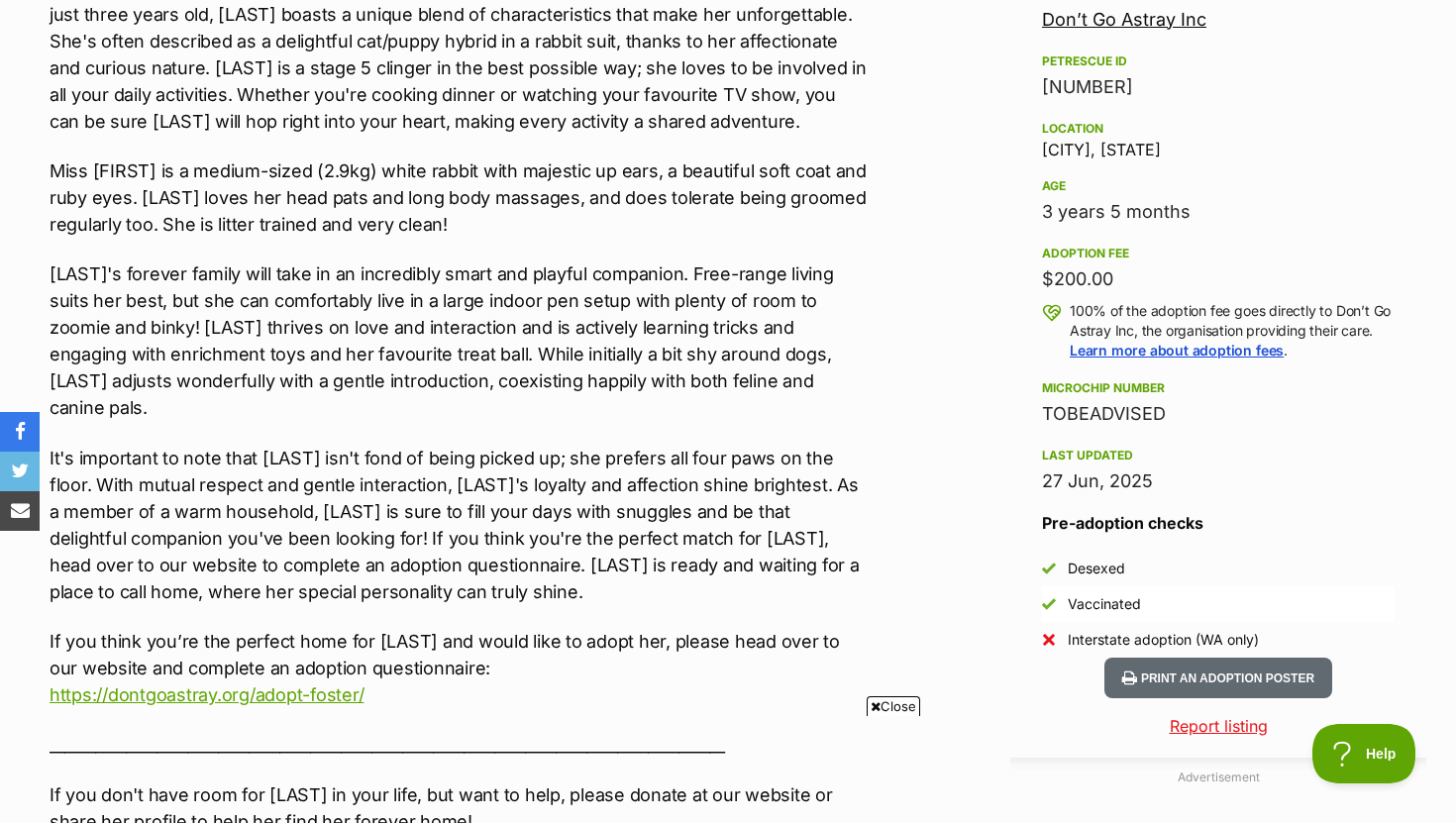 scroll, scrollTop: 1231, scrollLeft: 0, axis: vertical 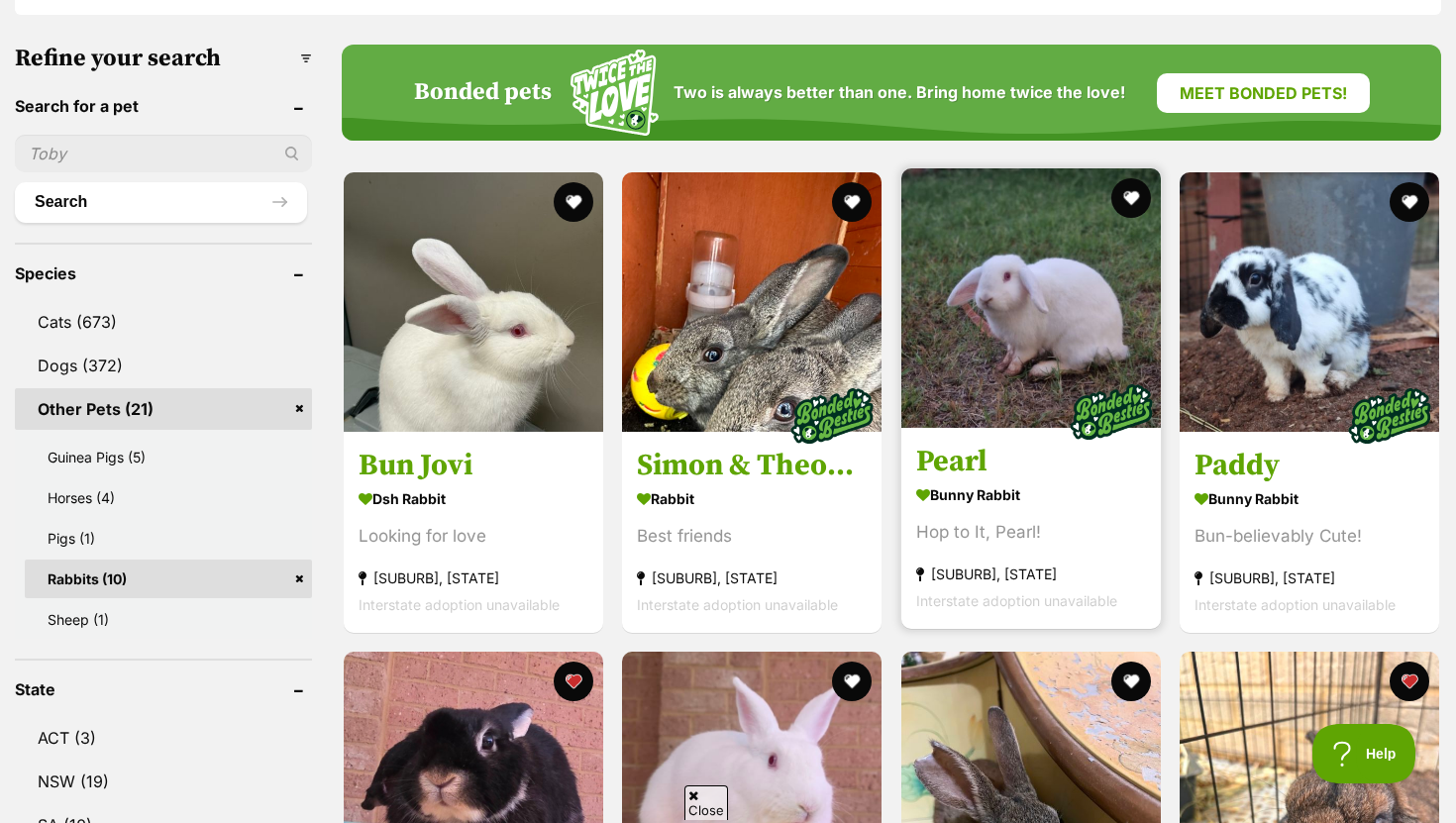 click at bounding box center (1031, 298) 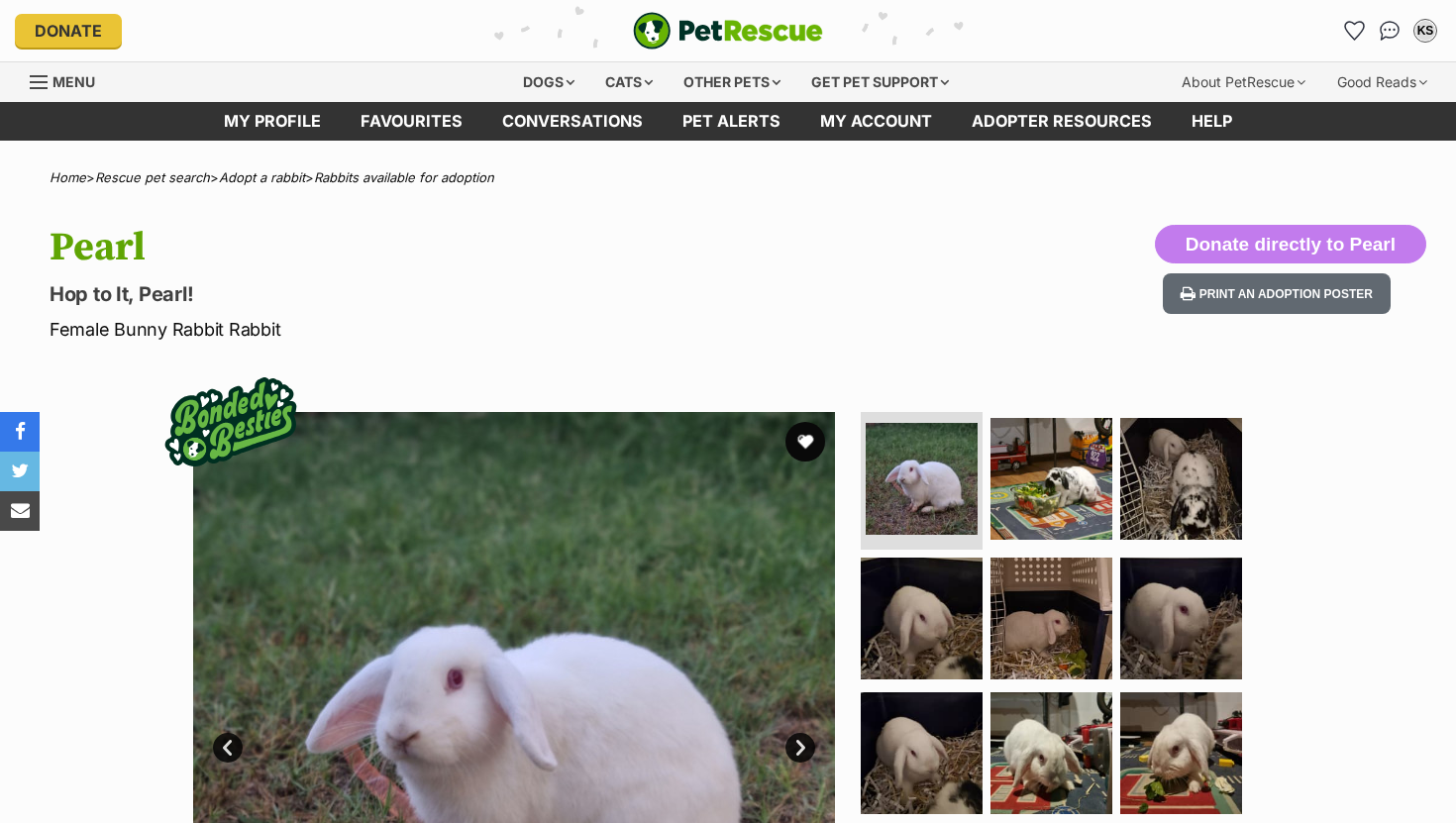 scroll, scrollTop: 0, scrollLeft: 0, axis: both 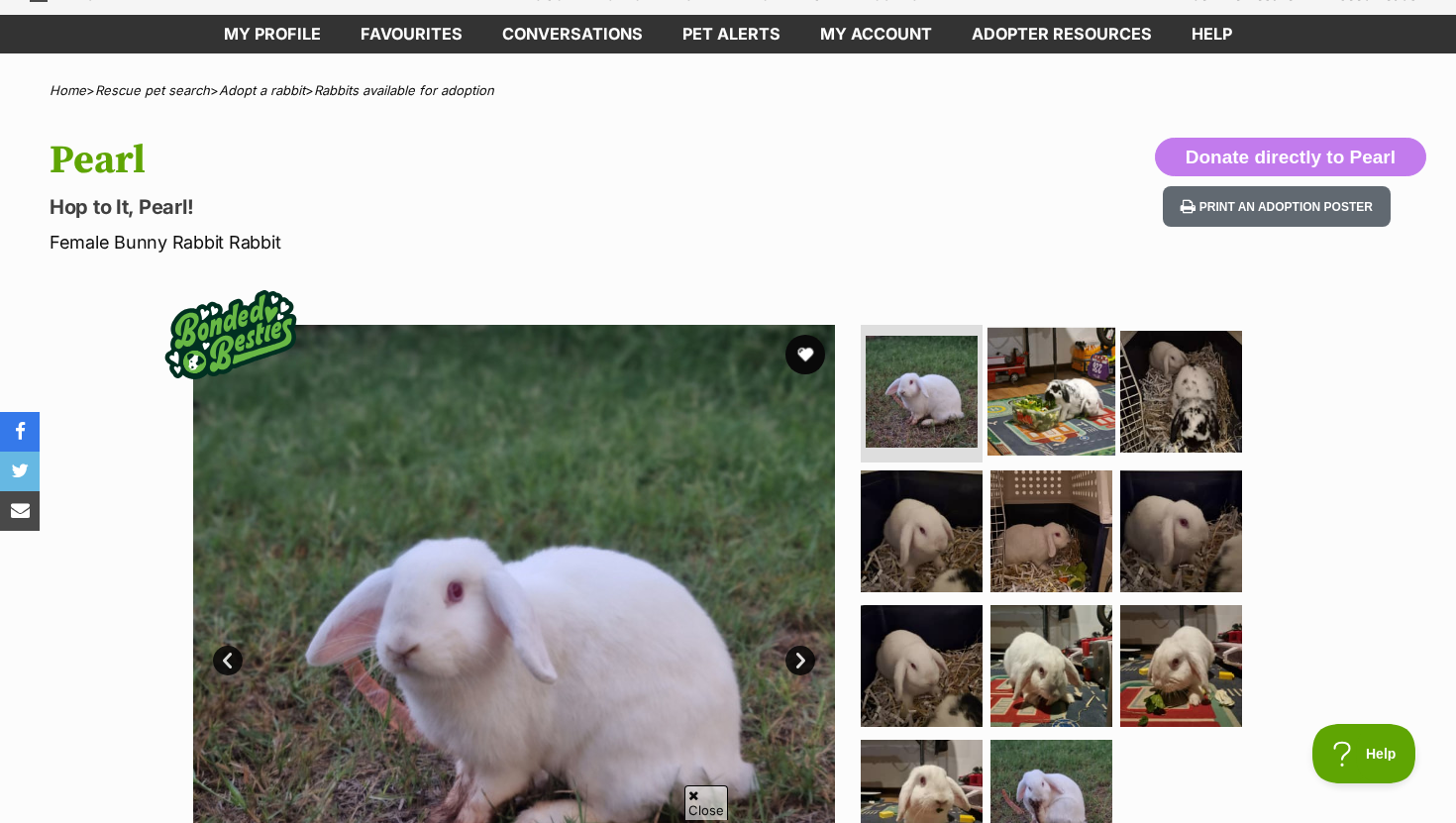 click at bounding box center [1051, 390] 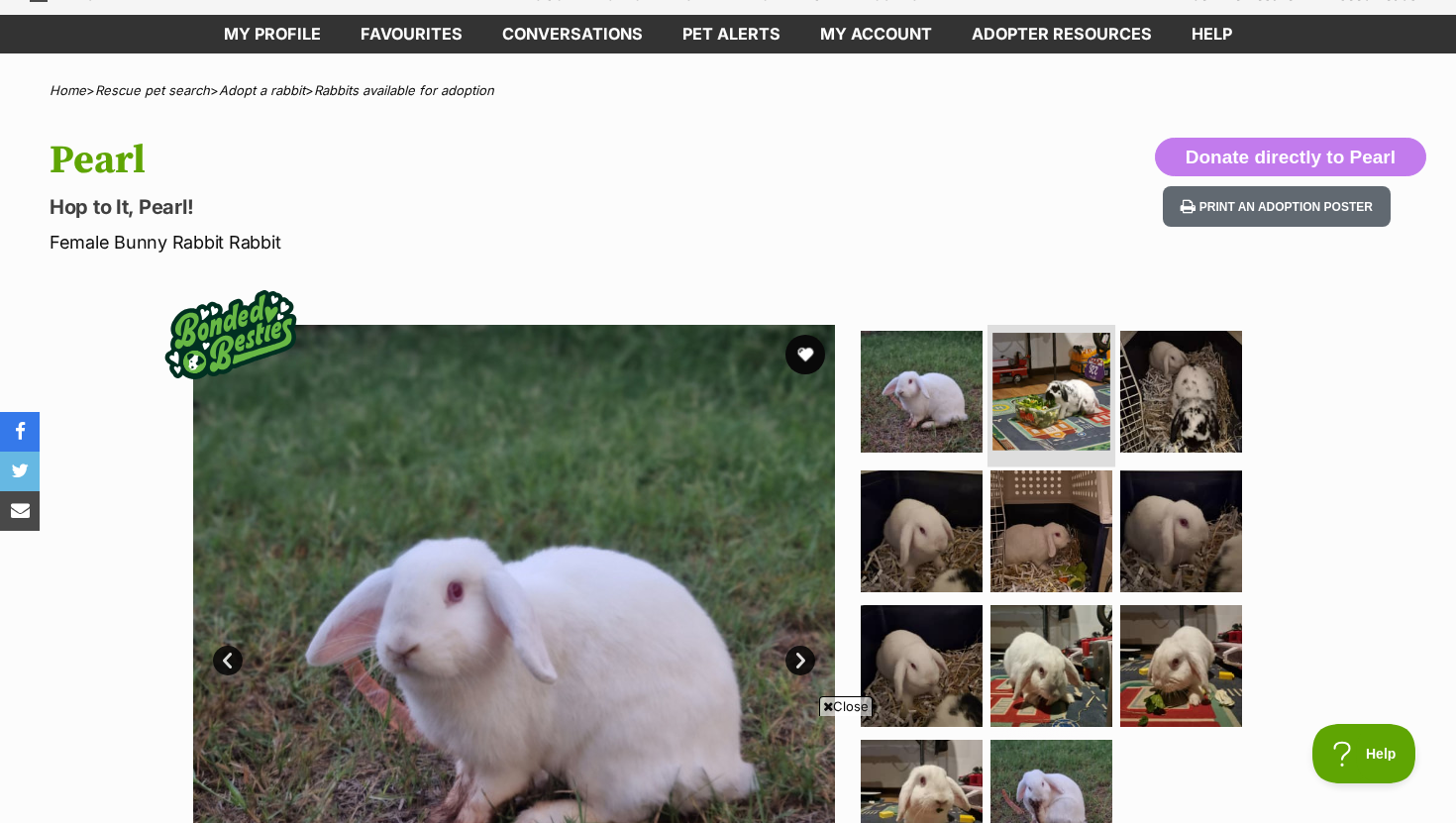 scroll, scrollTop: 0, scrollLeft: 0, axis: both 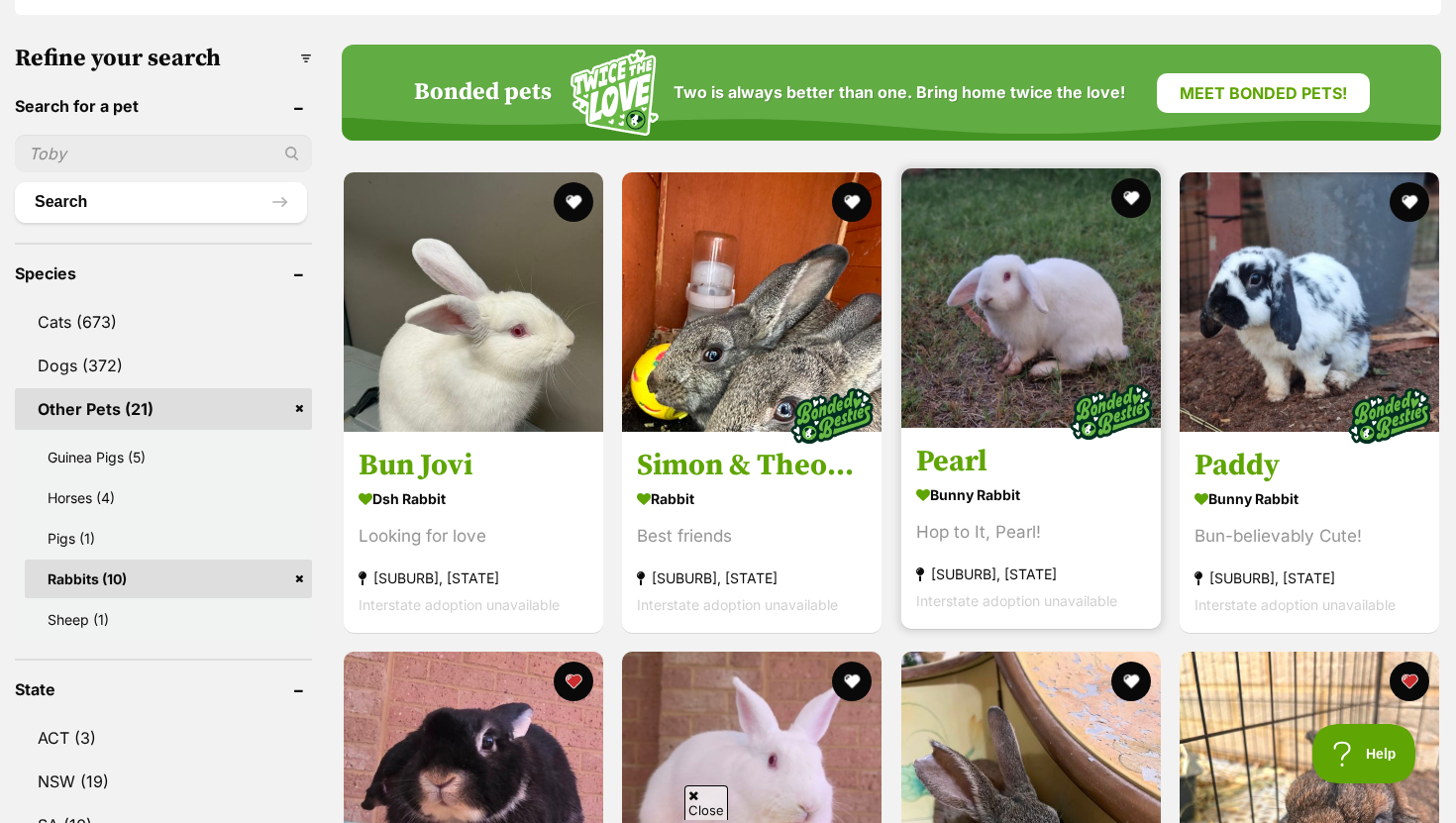 click at bounding box center [1031, 298] 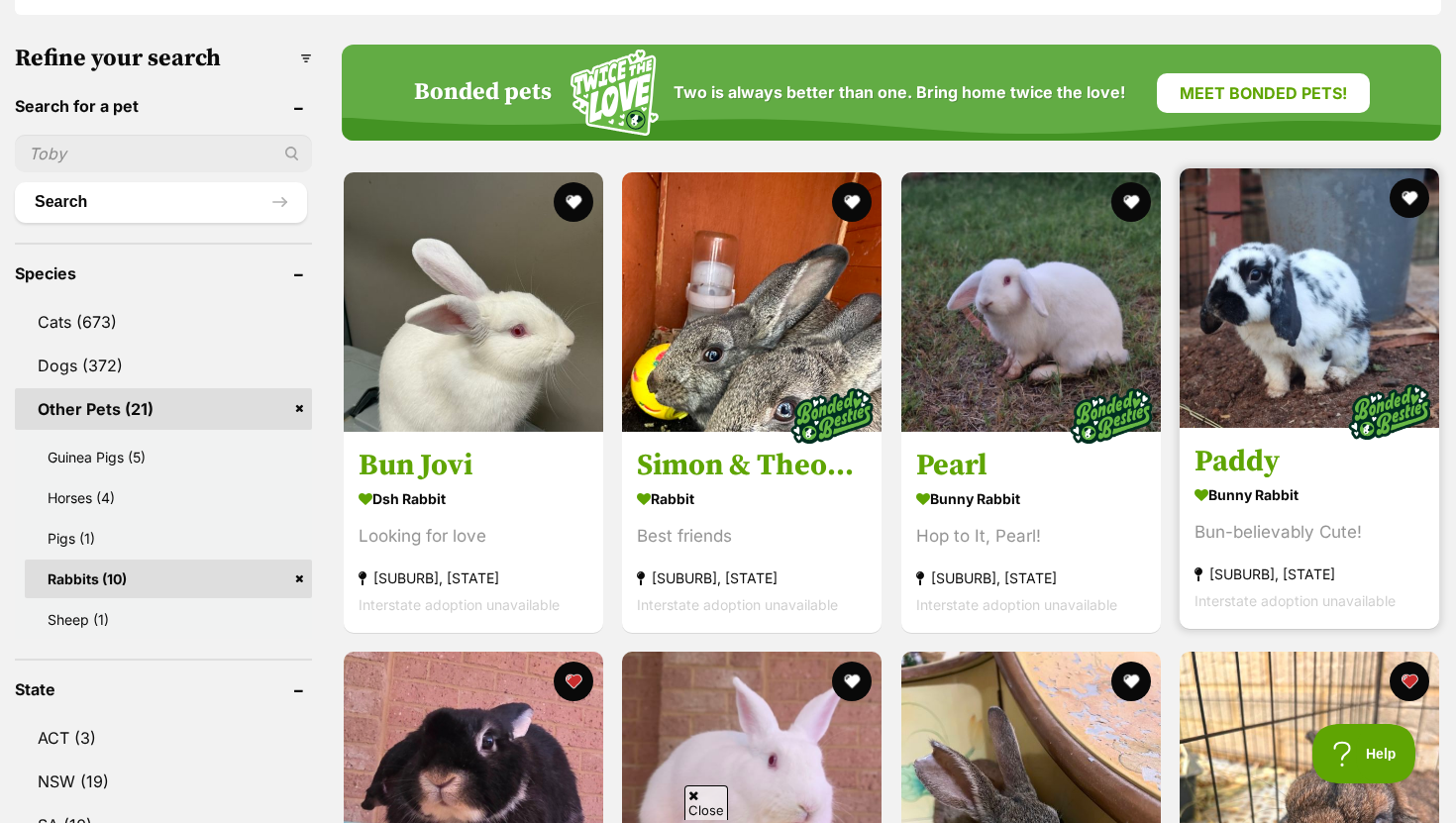scroll, scrollTop: 0, scrollLeft: 0, axis: both 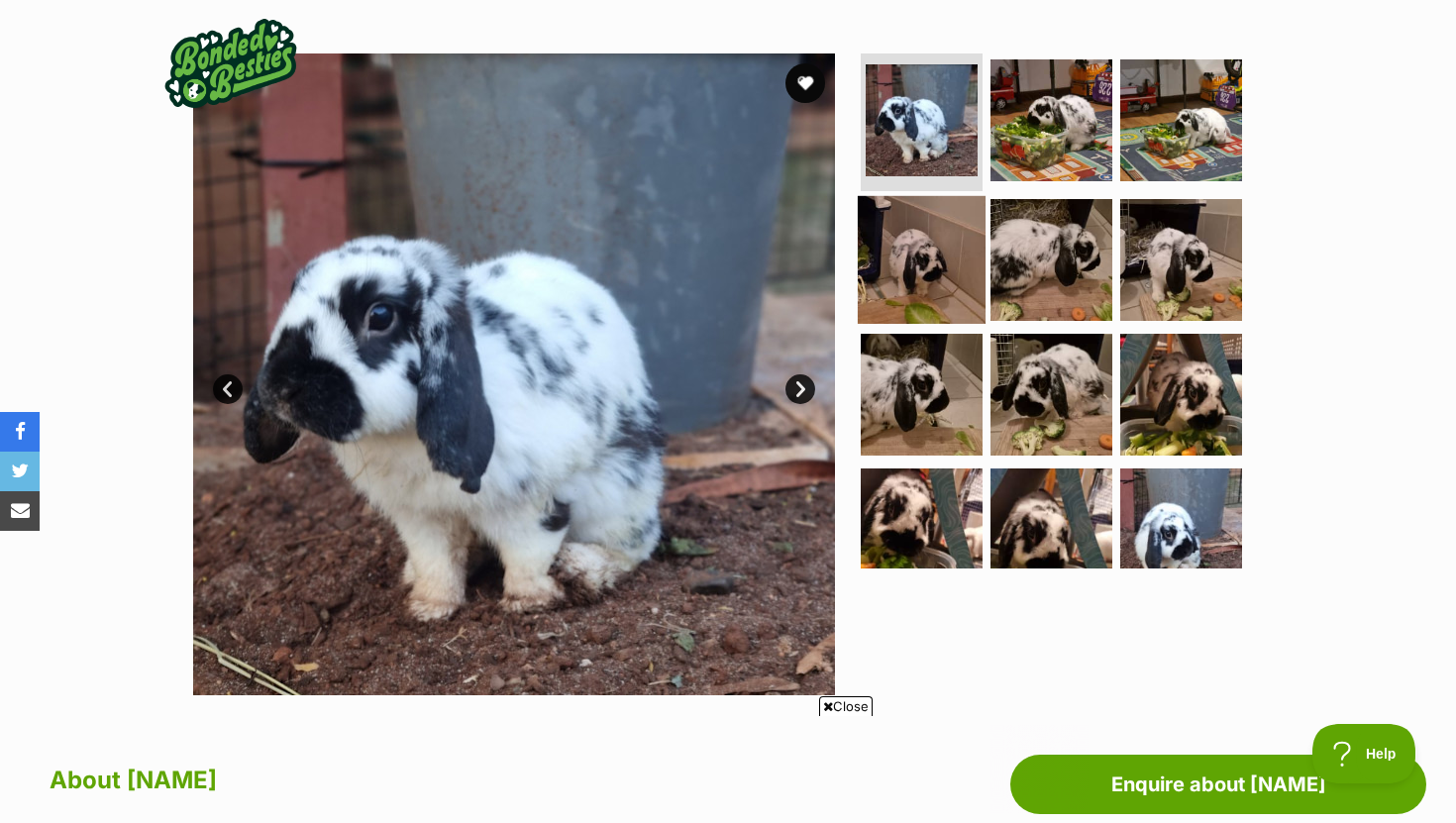 click at bounding box center [921, 259] 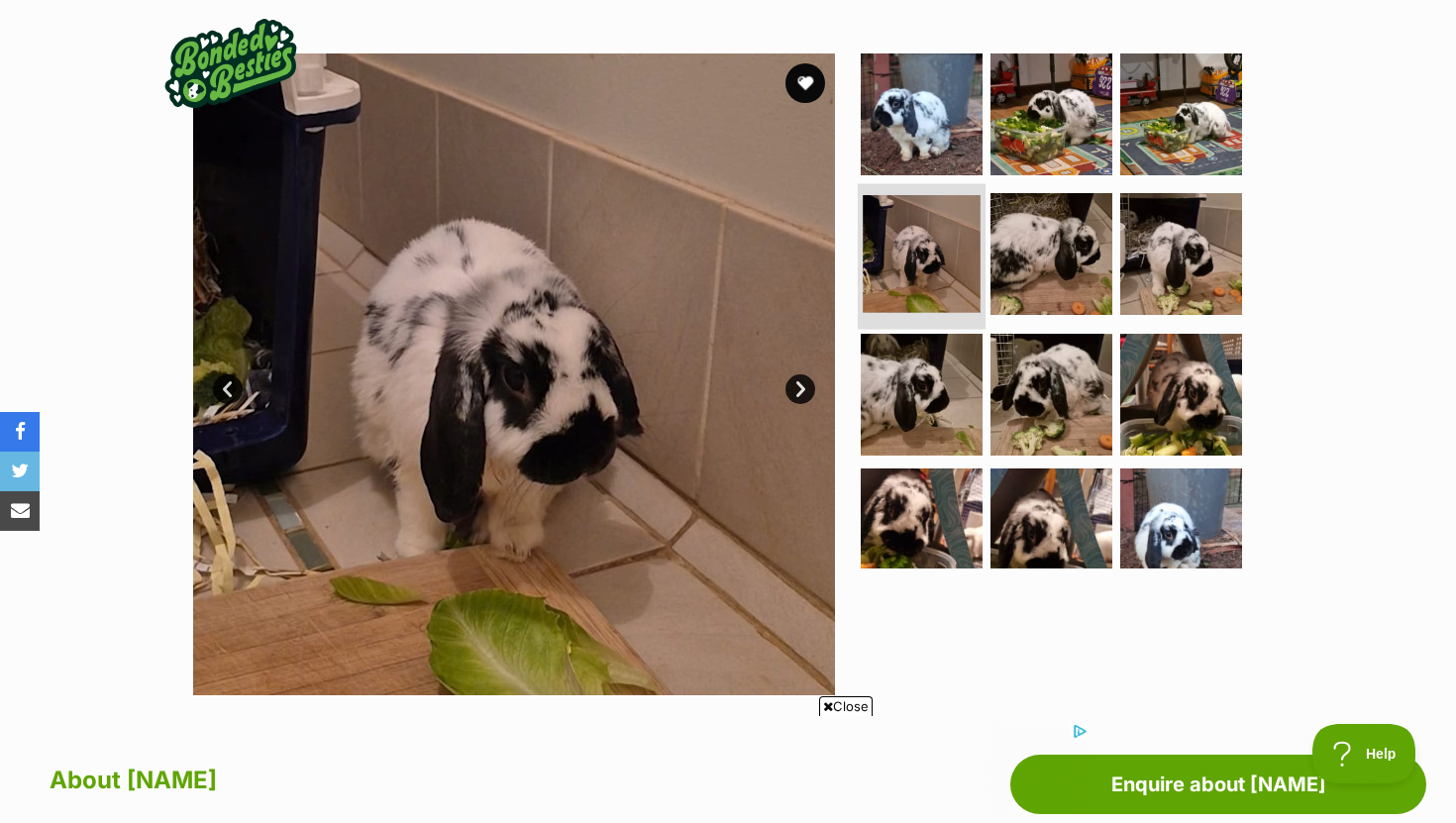 scroll, scrollTop: 0, scrollLeft: 0, axis: both 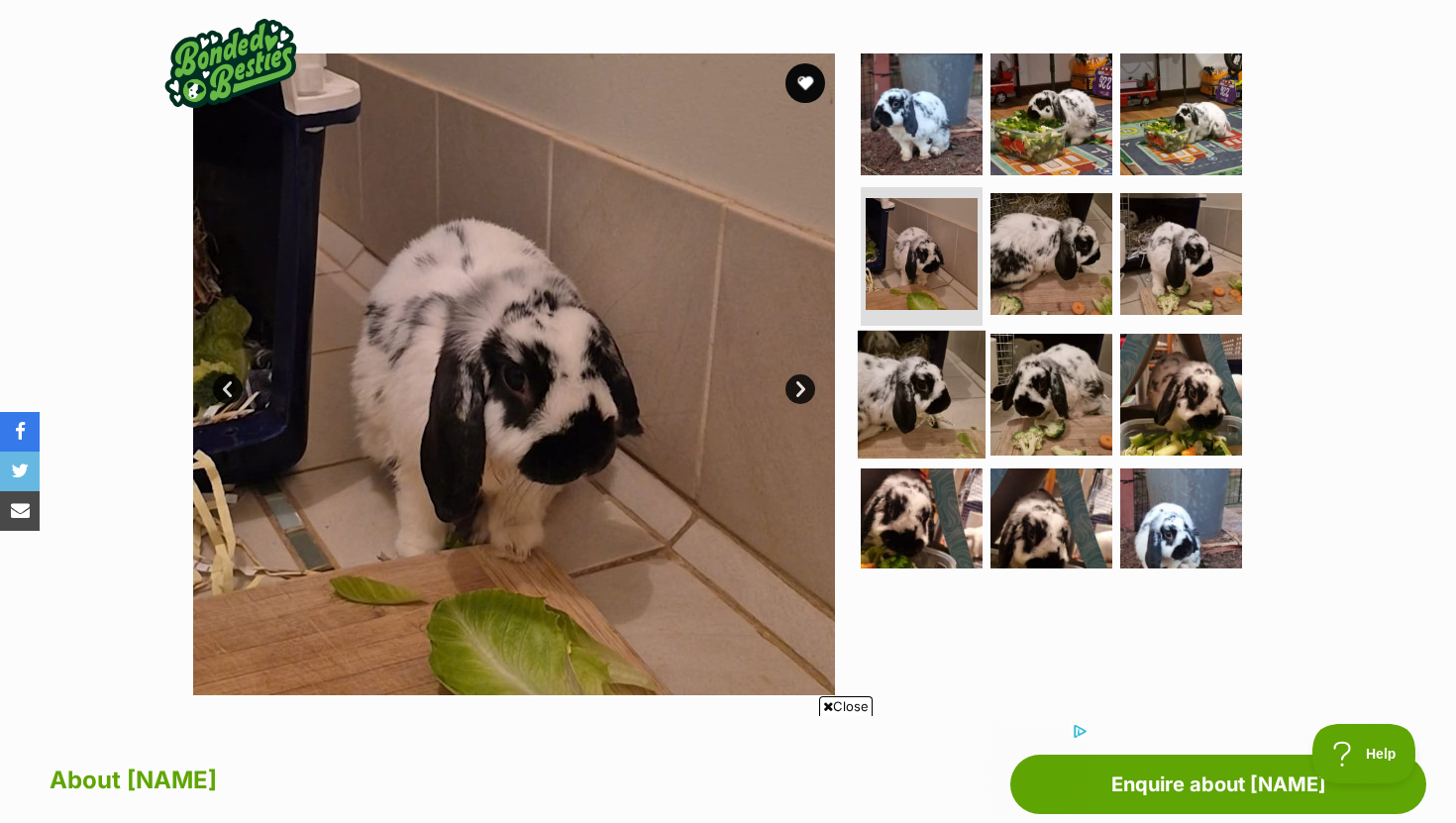 click at bounding box center (921, 394) 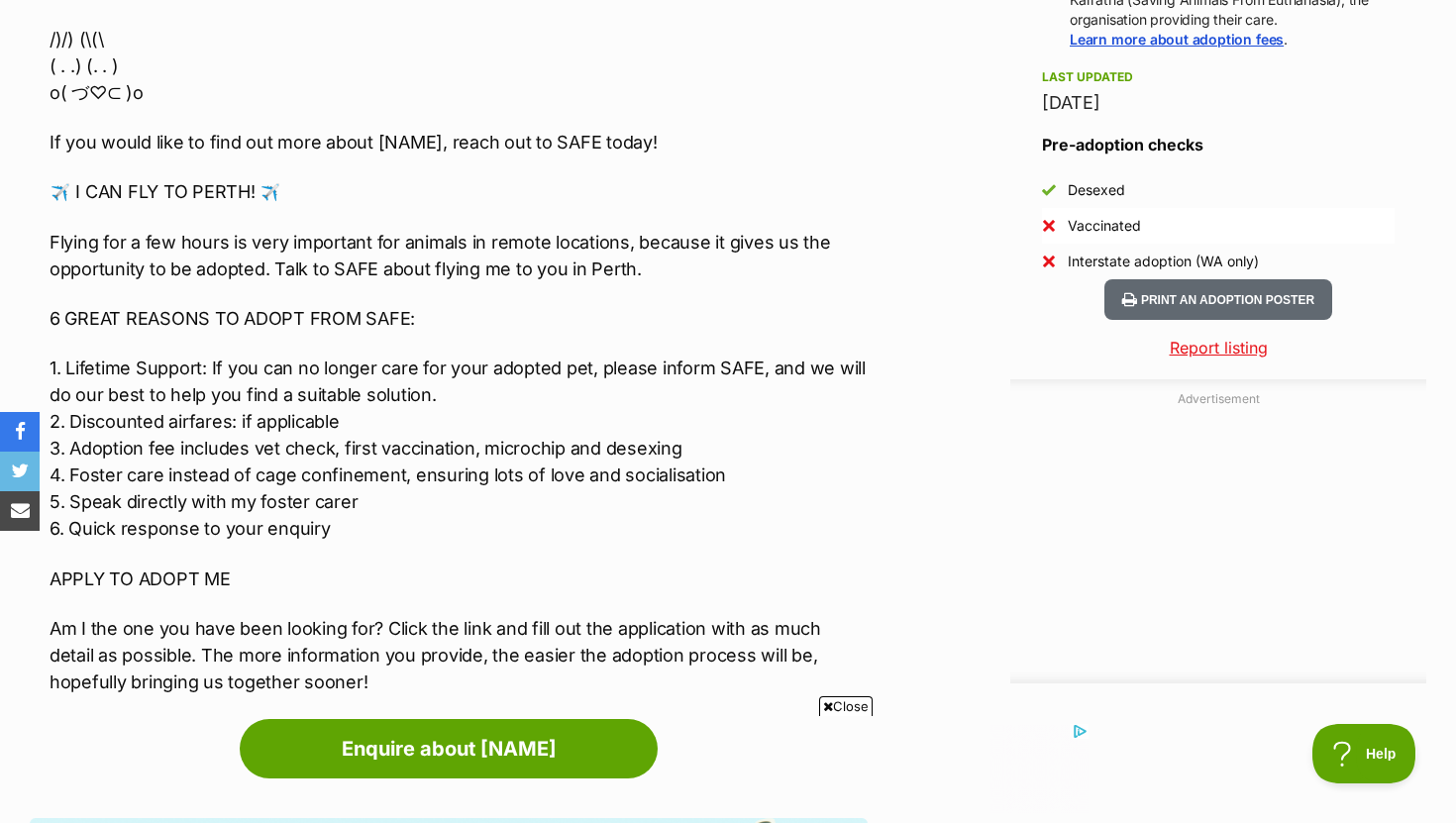 scroll, scrollTop: 1423, scrollLeft: 0, axis: vertical 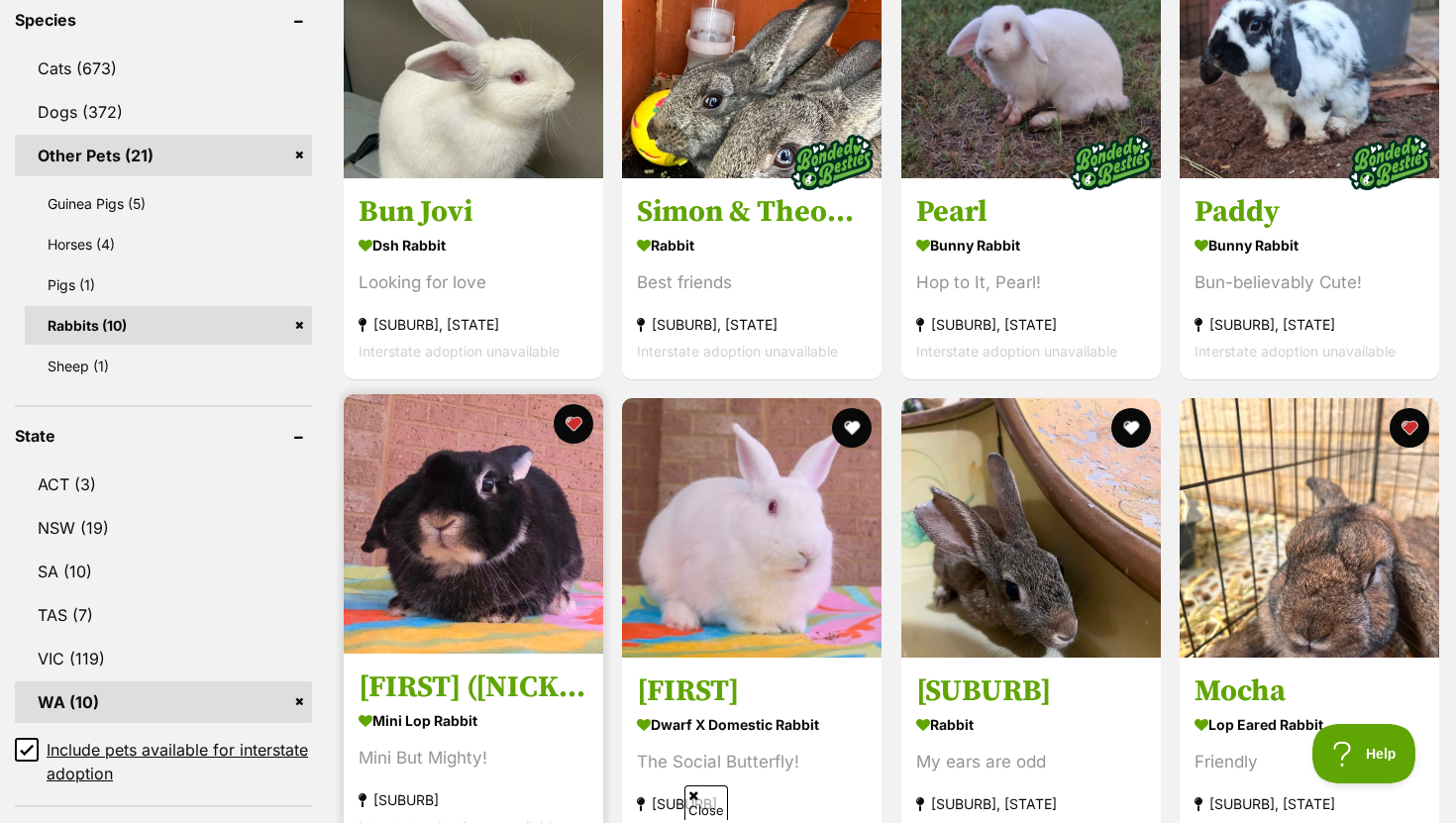 click at bounding box center [473, 524] 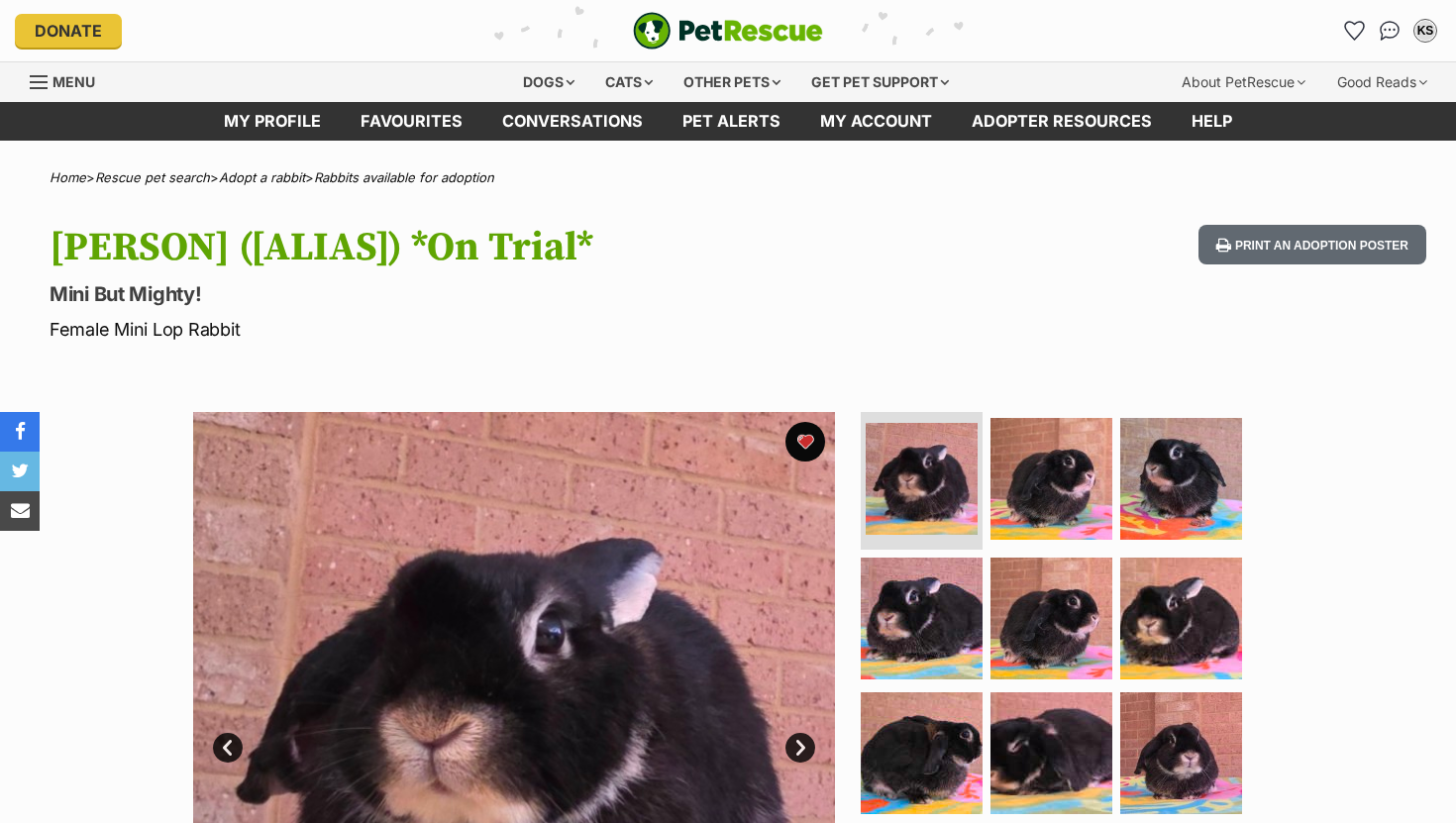 scroll, scrollTop: 0, scrollLeft: 0, axis: both 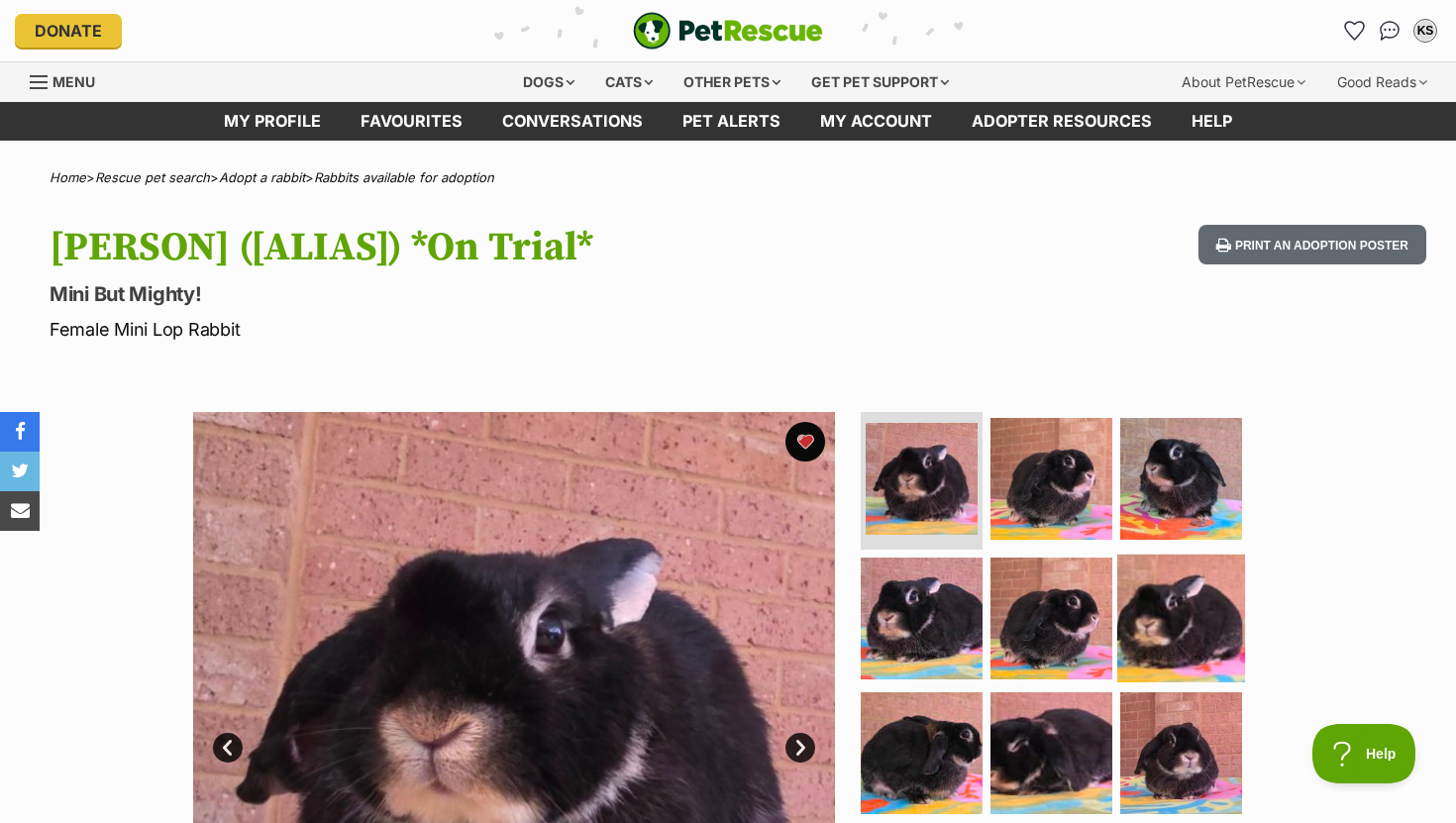 click at bounding box center [1181, 618] 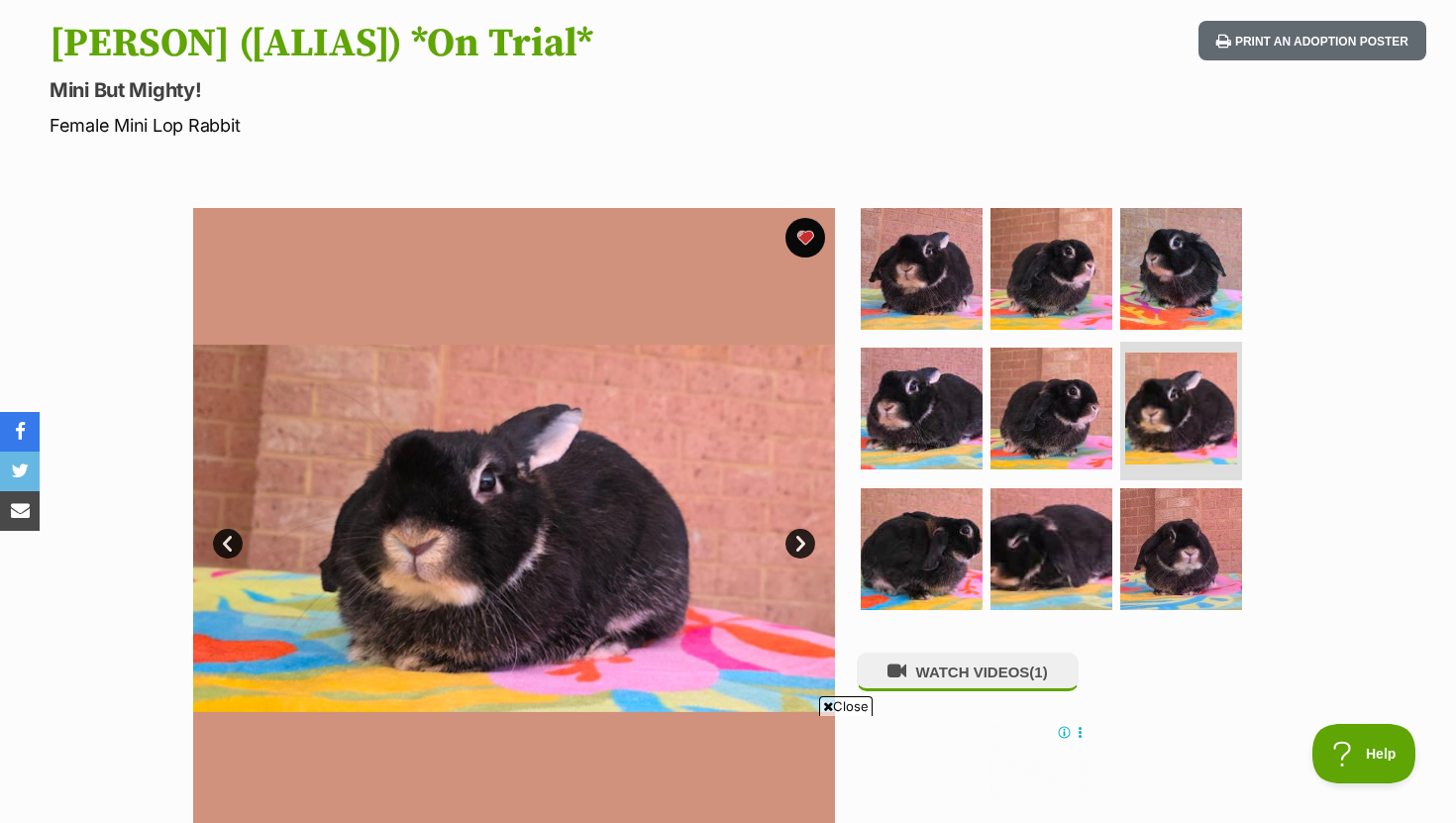 scroll, scrollTop: 207, scrollLeft: 0, axis: vertical 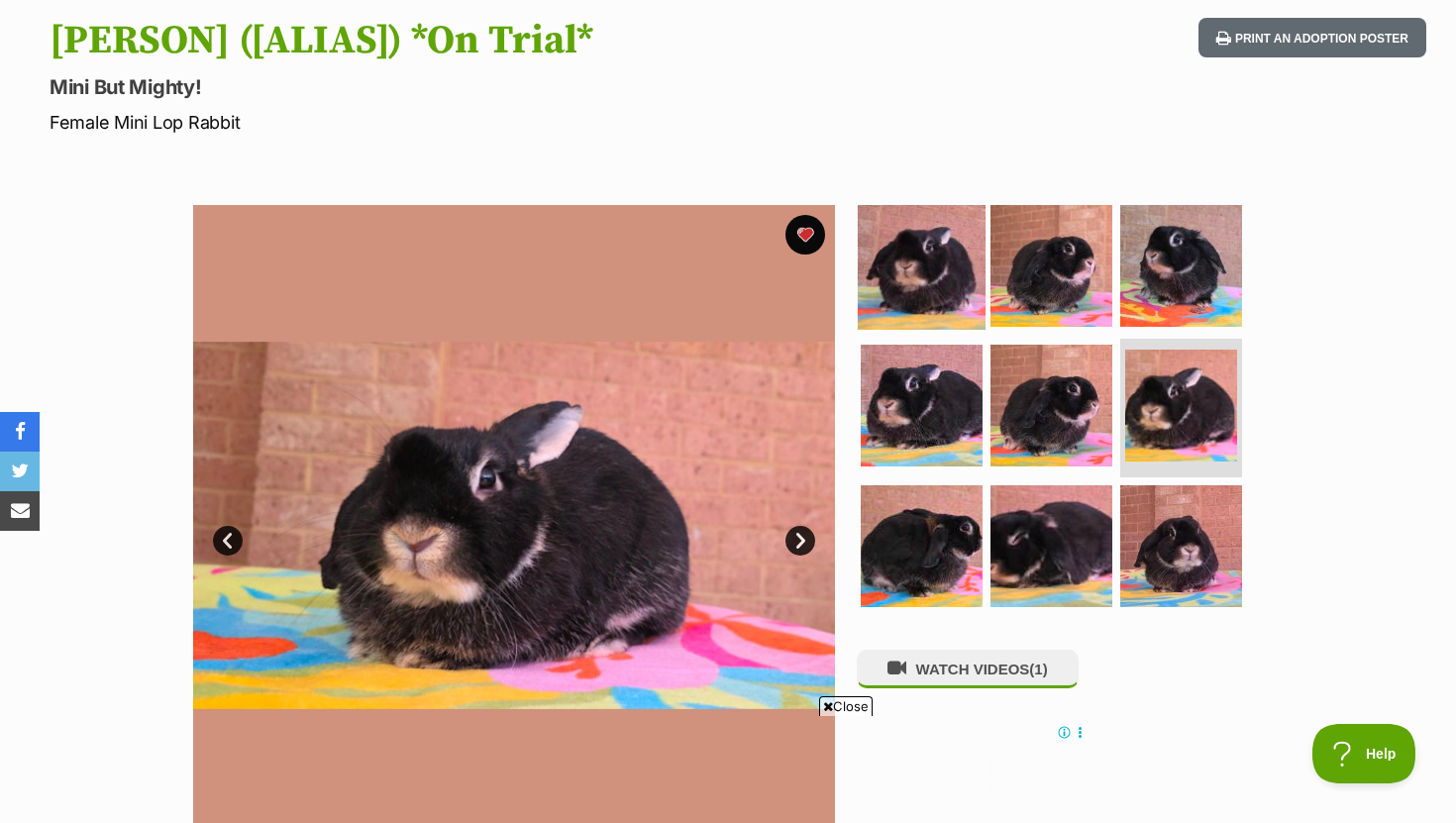 click at bounding box center (921, 264) 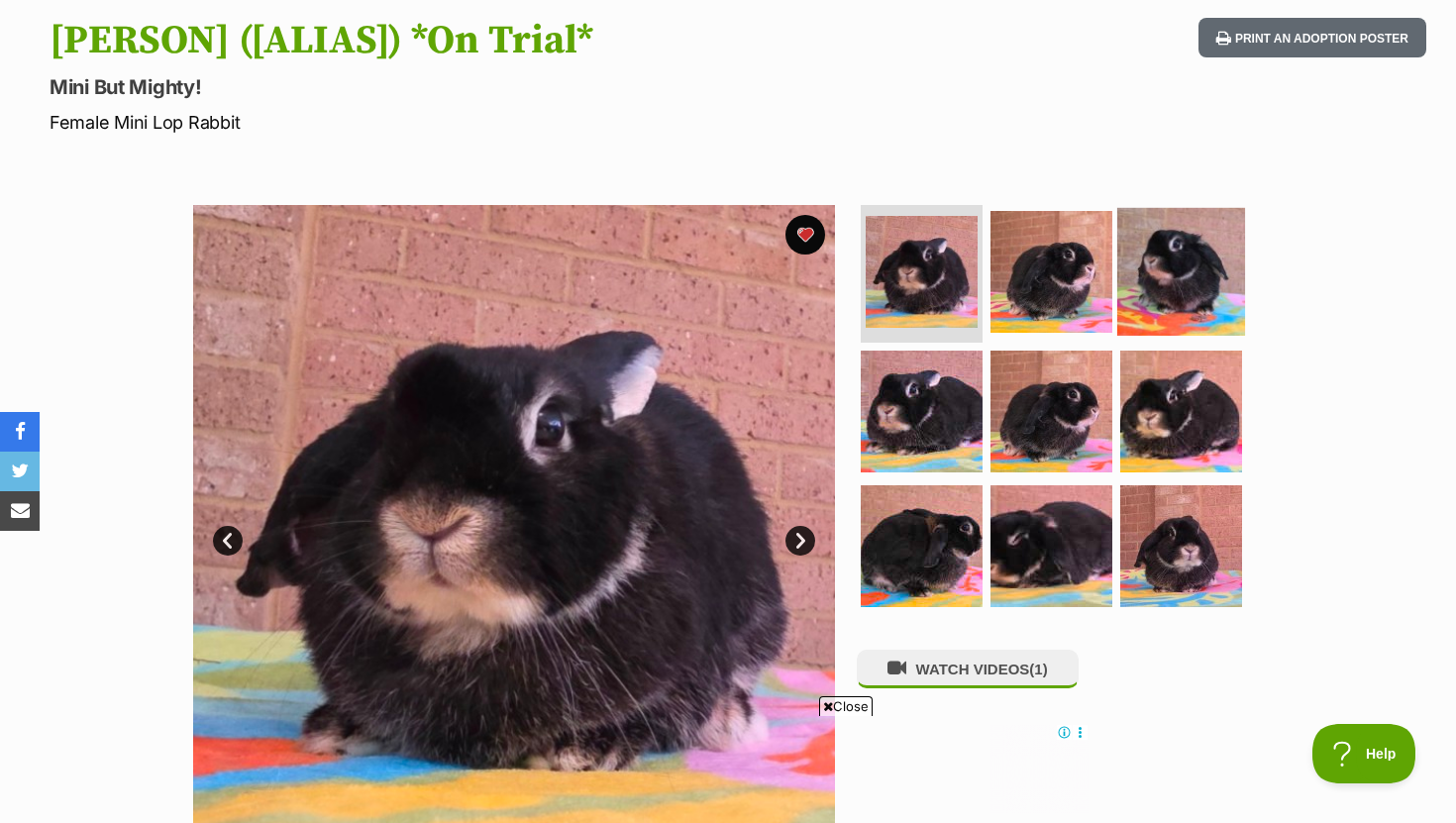 click at bounding box center (1181, 270) 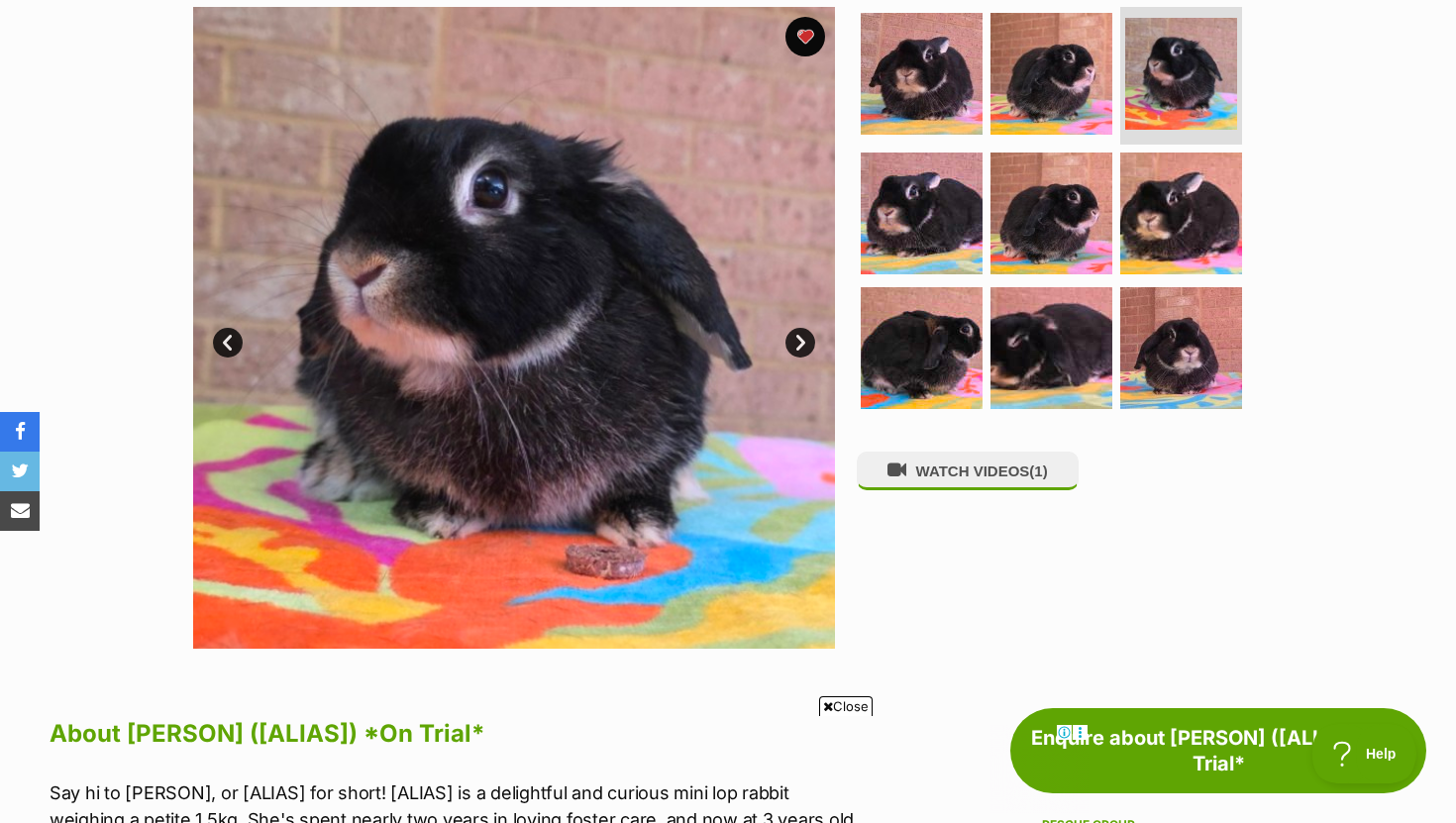scroll, scrollTop: 440, scrollLeft: 0, axis: vertical 